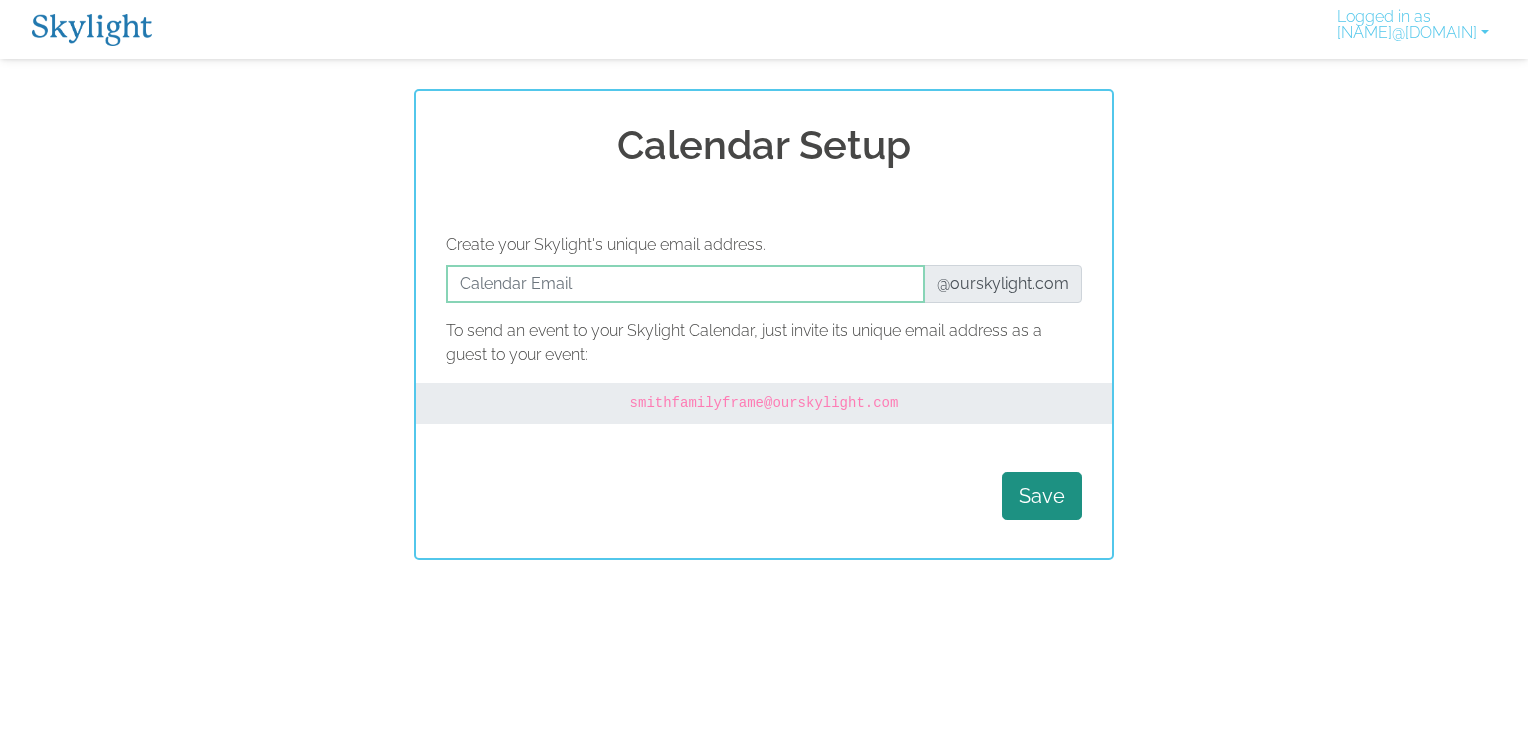 scroll, scrollTop: 0, scrollLeft: 0, axis: both 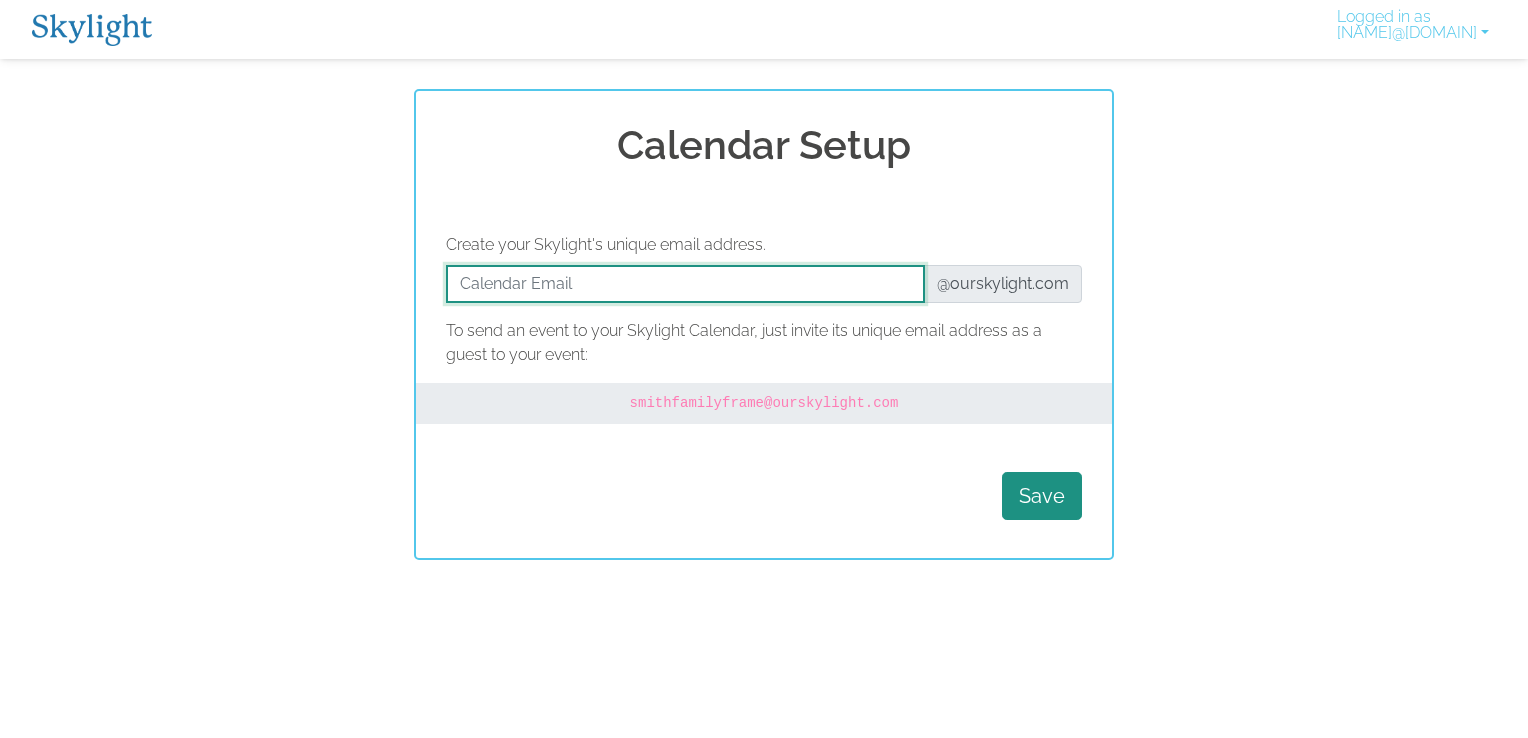 click at bounding box center [685, 284] 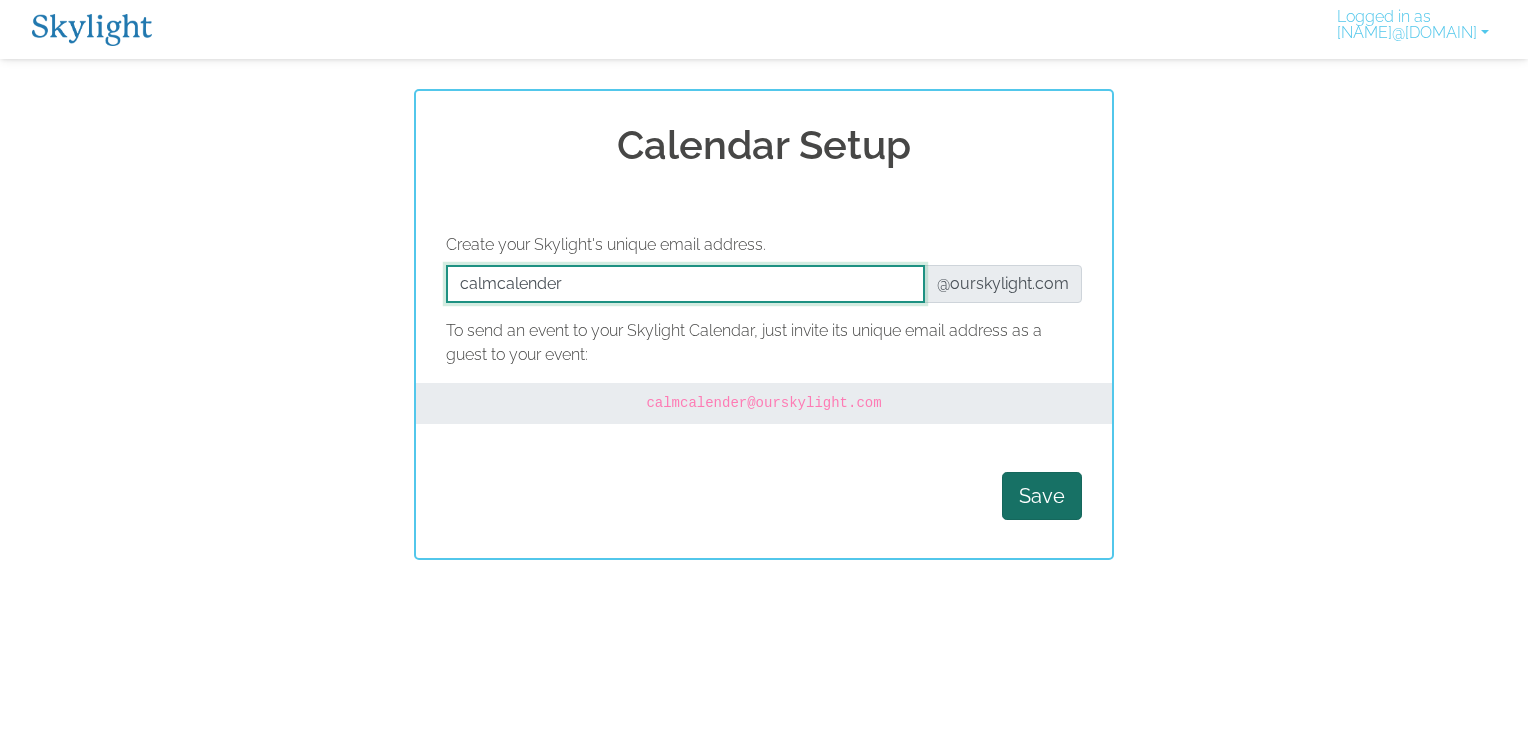 type on "calmcalender" 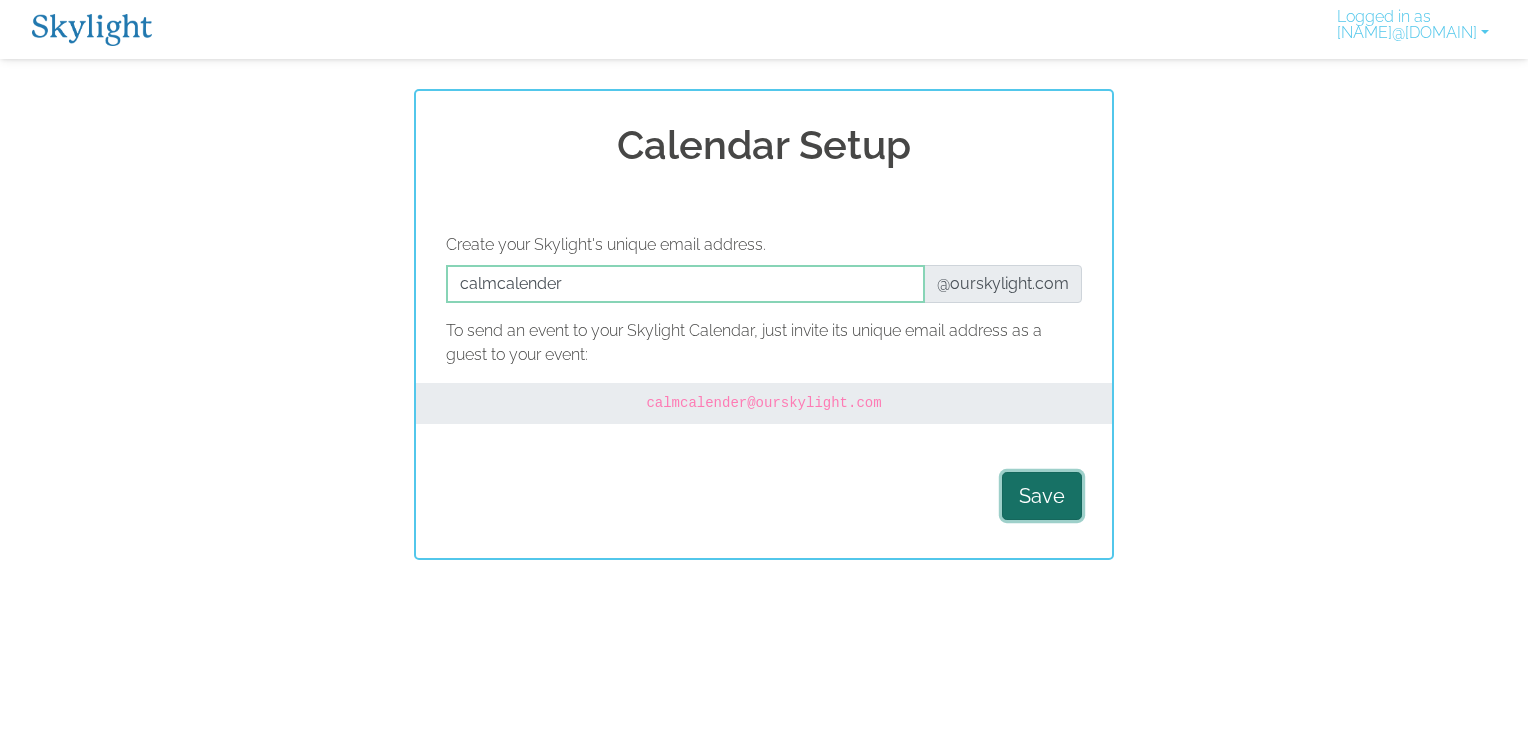 click on "Save" at bounding box center (1042, 496) 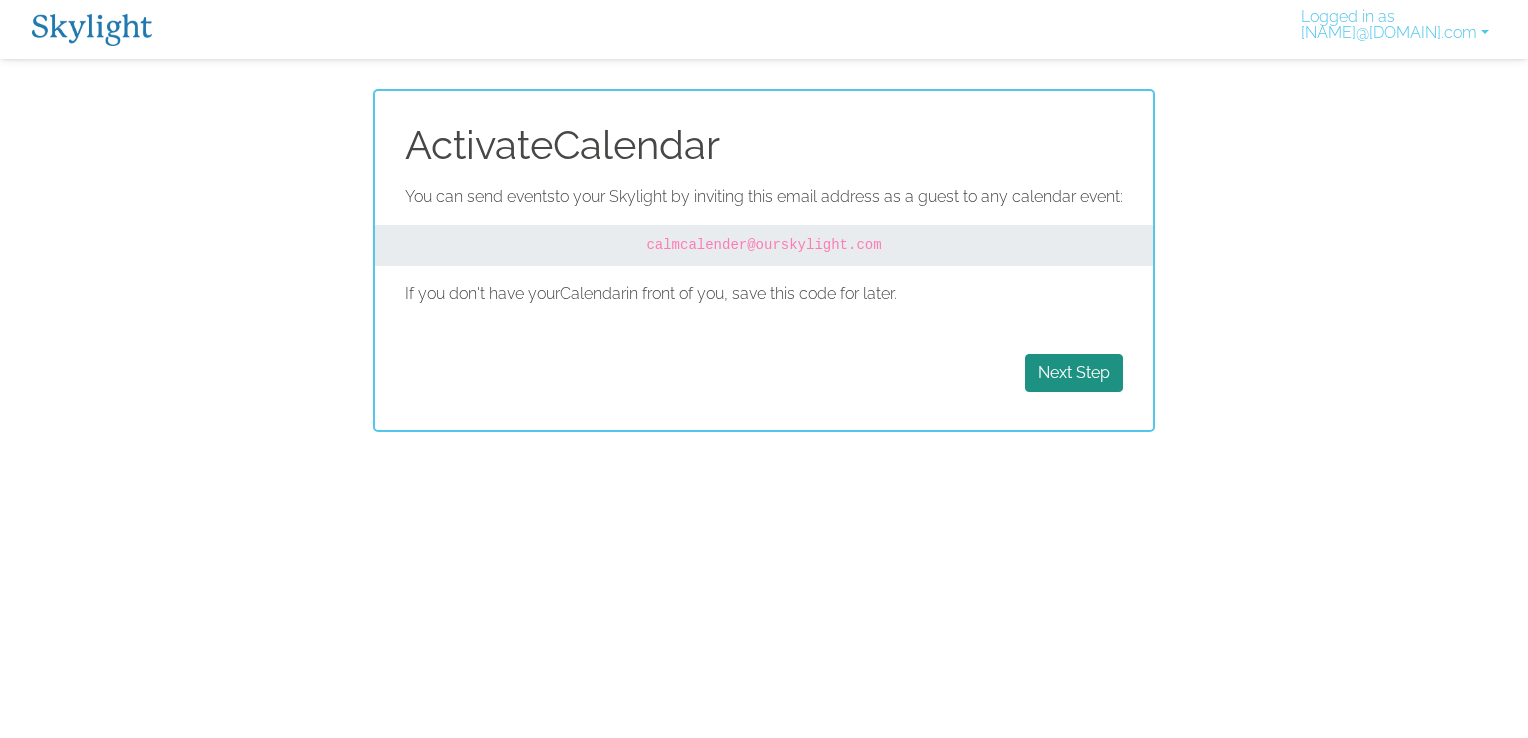 scroll, scrollTop: 0, scrollLeft: 0, axis: both 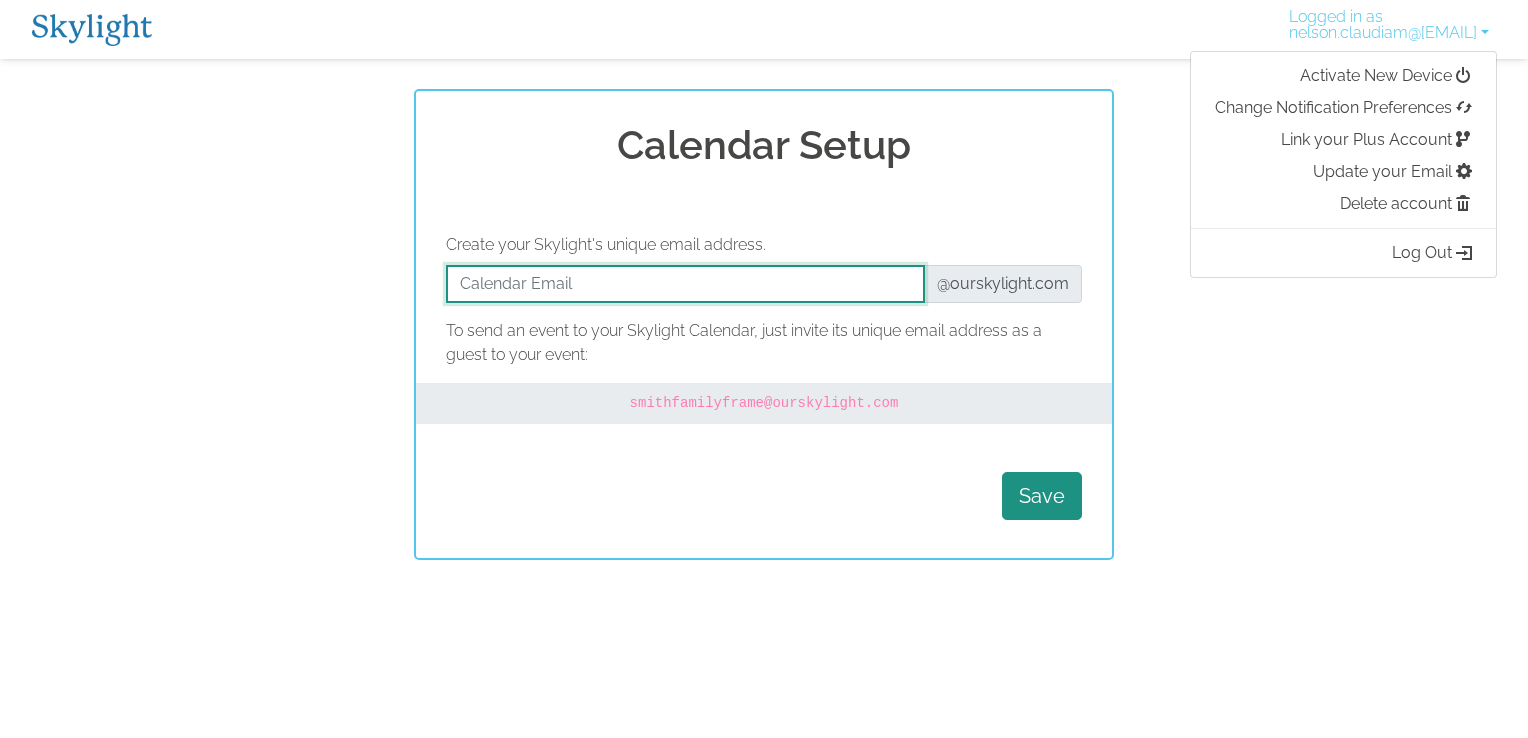 click at bounding box center [685, 284] 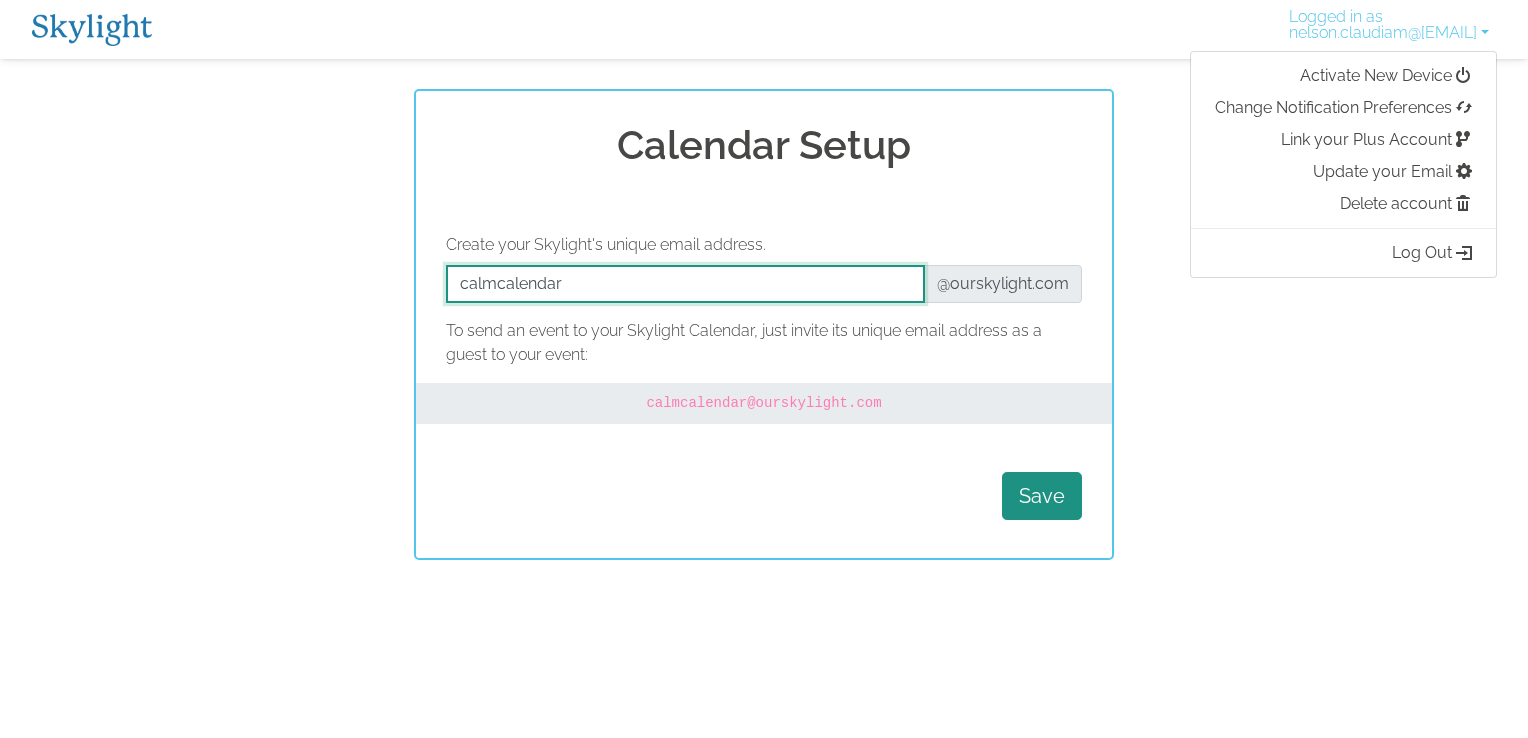 type on "calmcalendar" 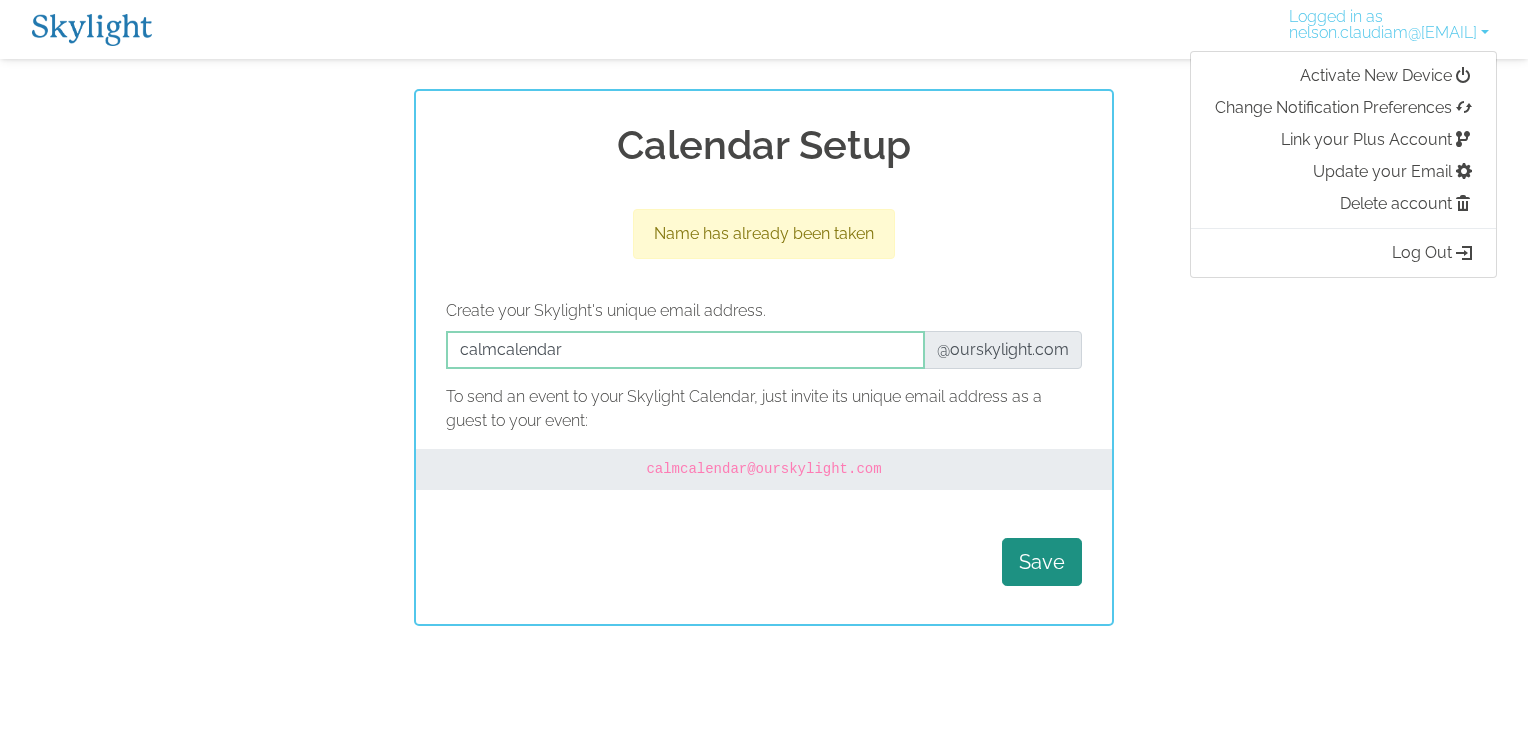 drag, startPoint x: 1444, startPoint y: 134, endPoint x: 991, endPoint y: 150, distance: 453.28247 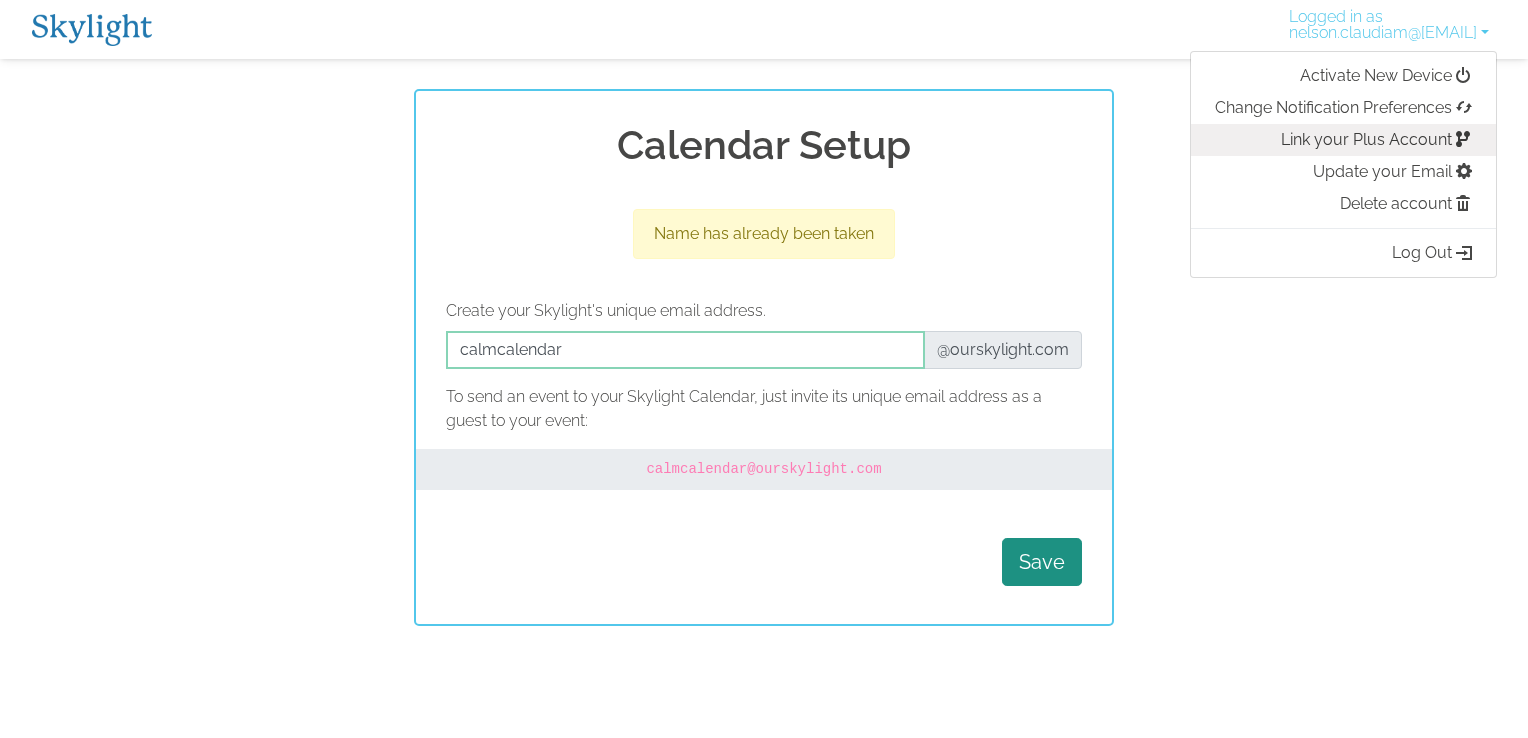drag, startPoint x: 991, startPoint y: 150, endPoint x: 1397, endPoint y: 130, distance: 406.4923 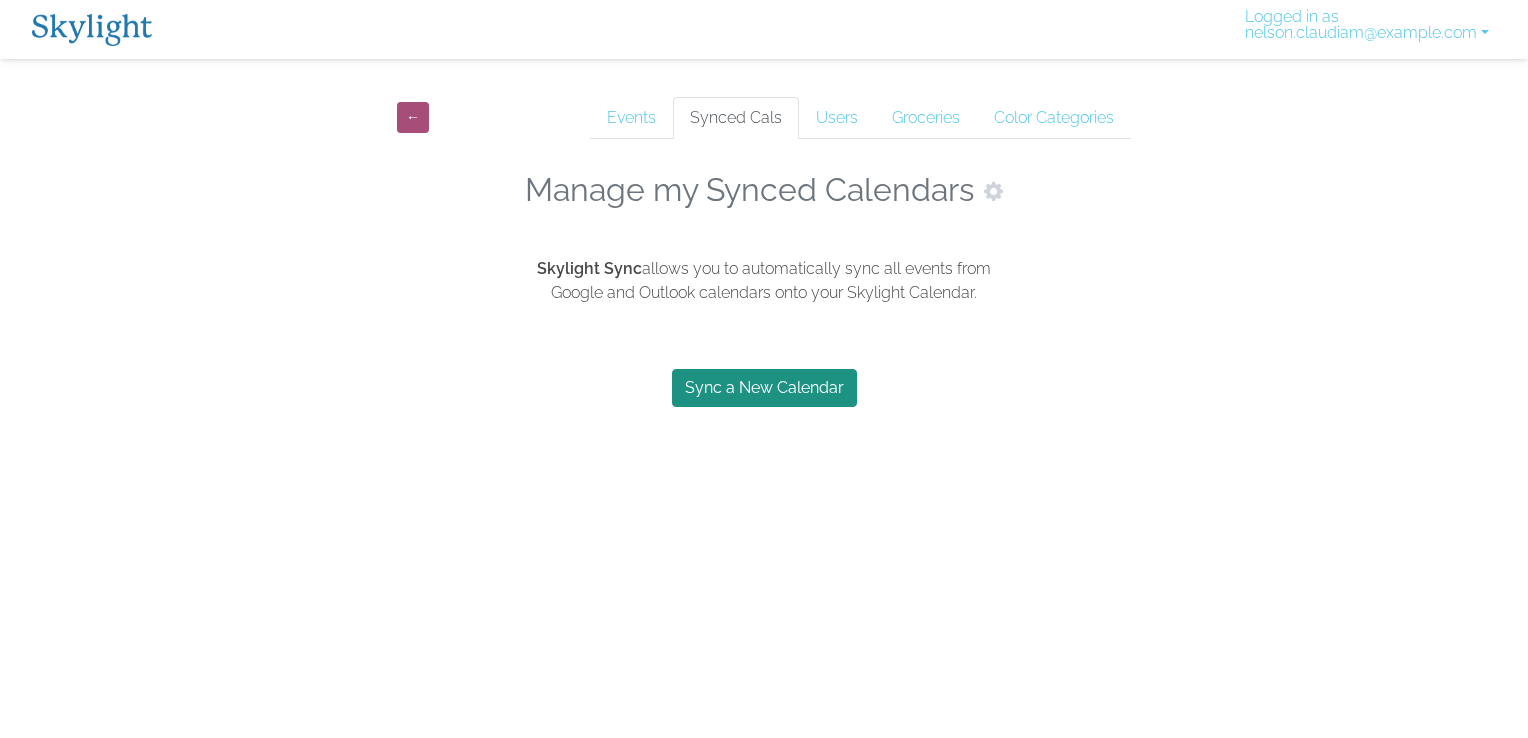 scroll, scrollTop: 0, scrollLeft: 0, axis: both 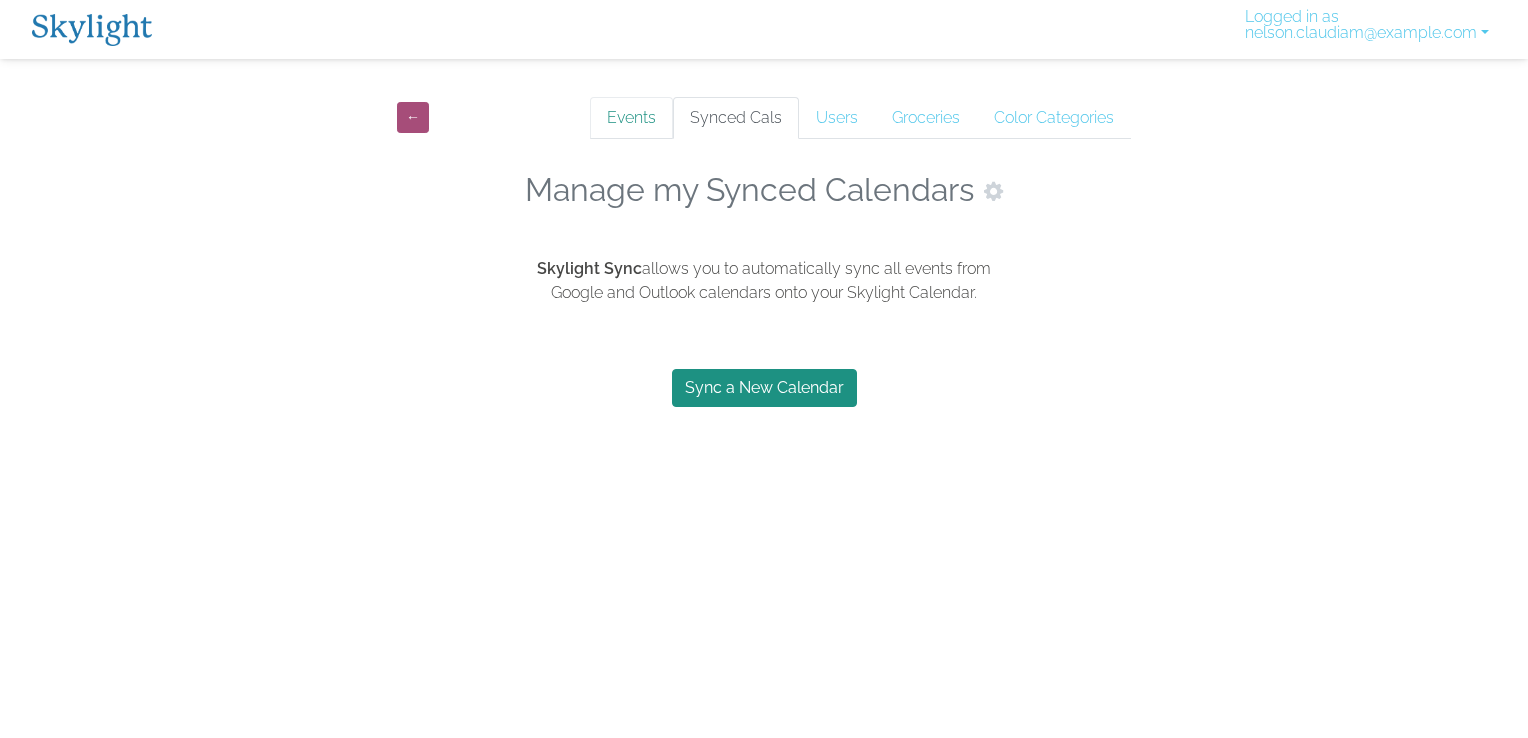 click on "Events" at bounding box center (631, 118) 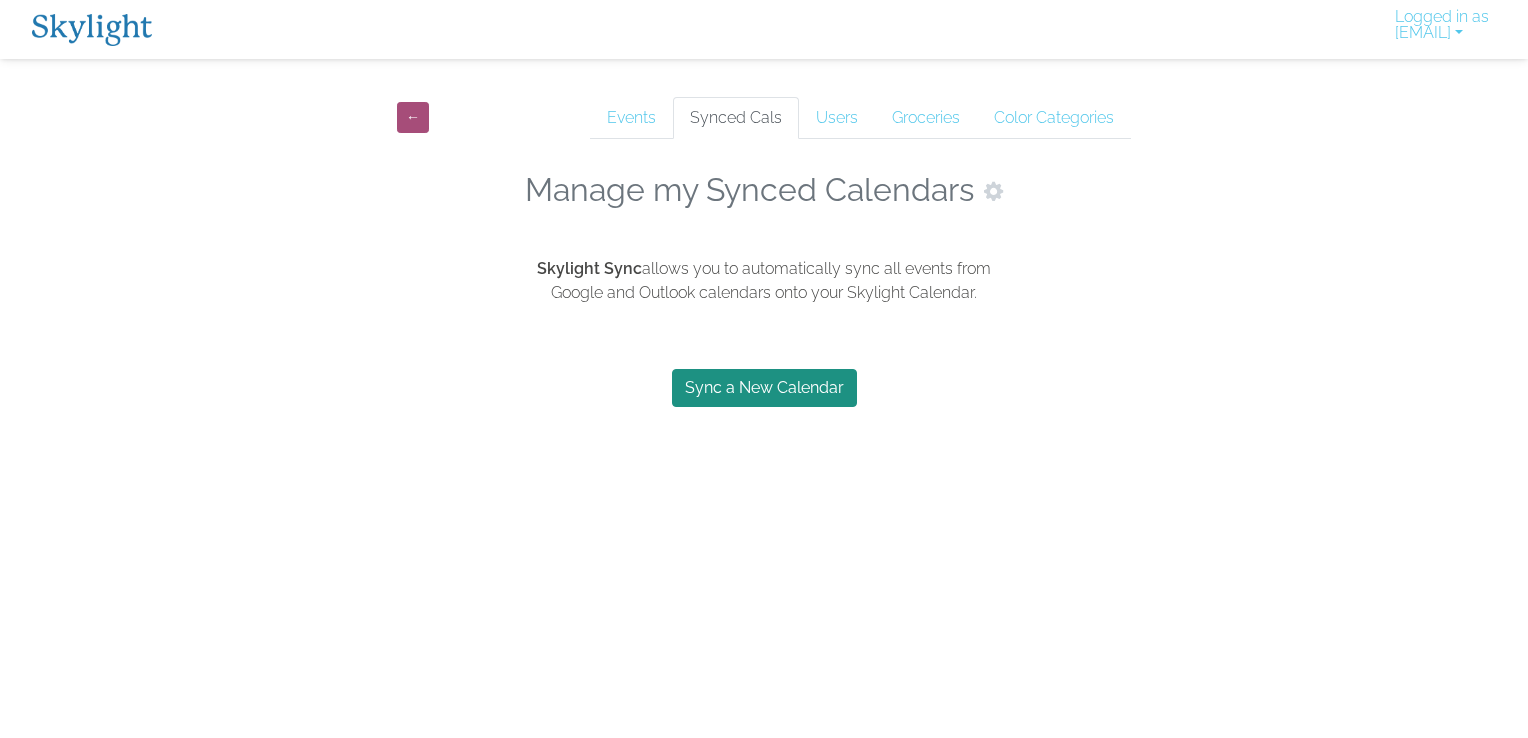 scroll, scrollTop: 0, scrollLeft: 0, axis: both 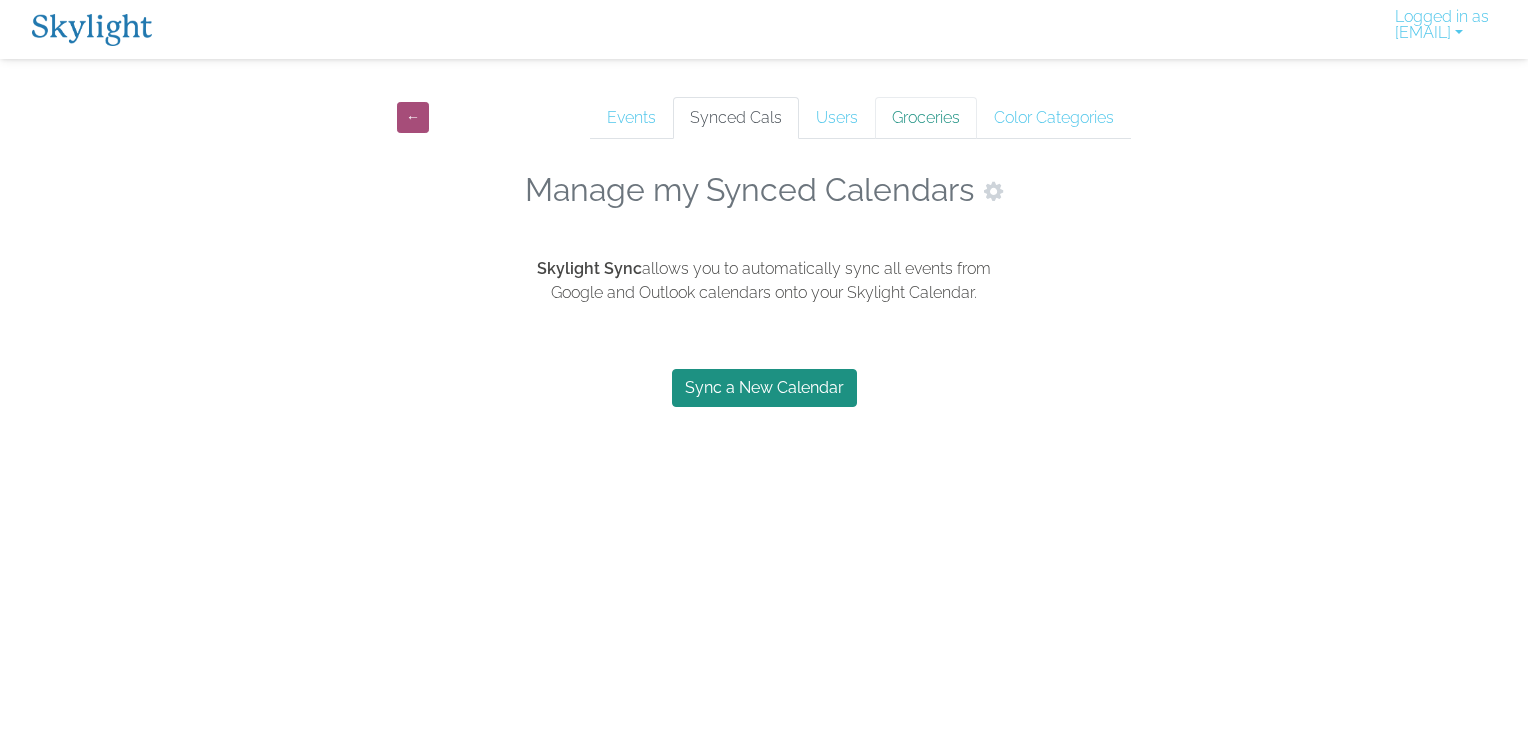 click on "Groceries" at bounding box center (926, 118) 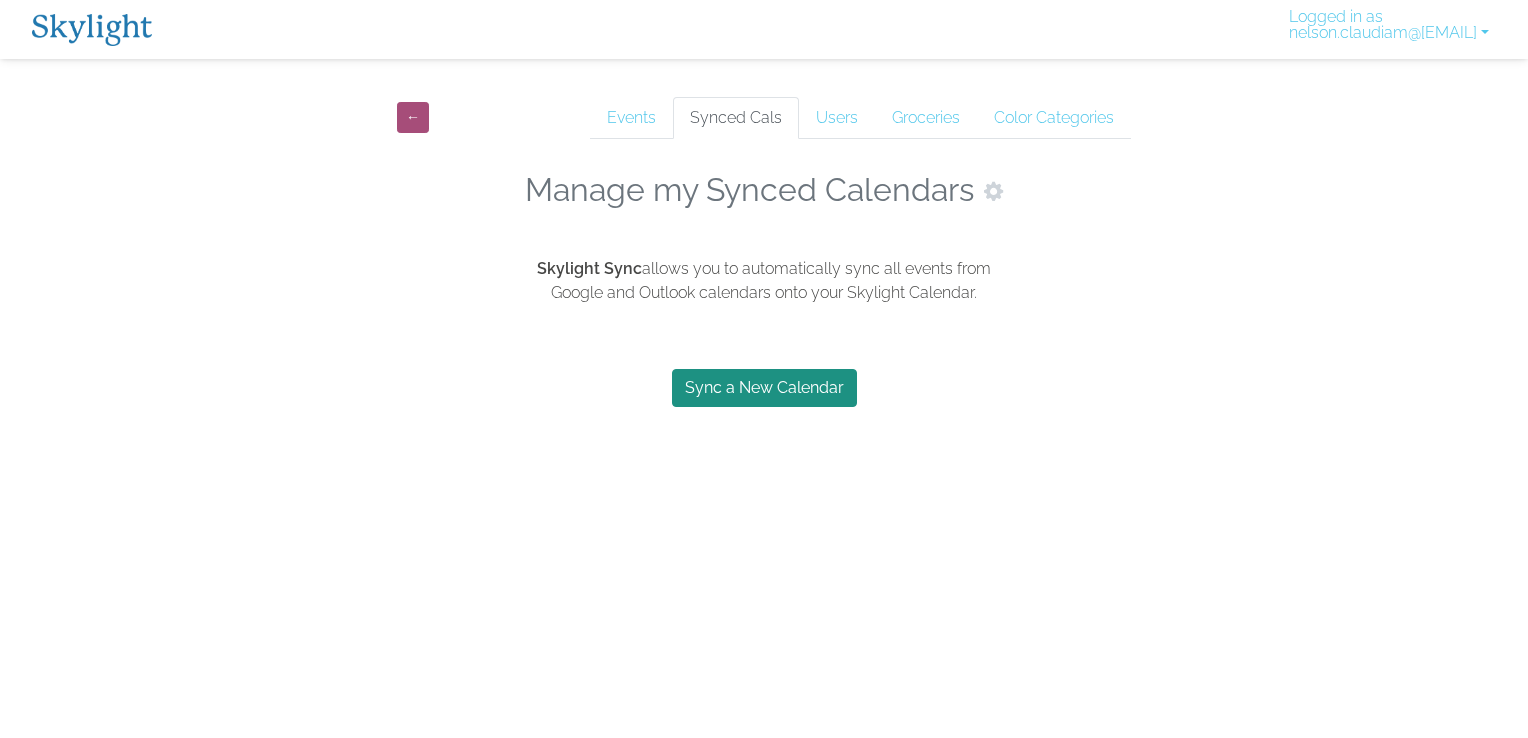 scroll, scrollTop: 0, scrollLeft: 0, axis: both 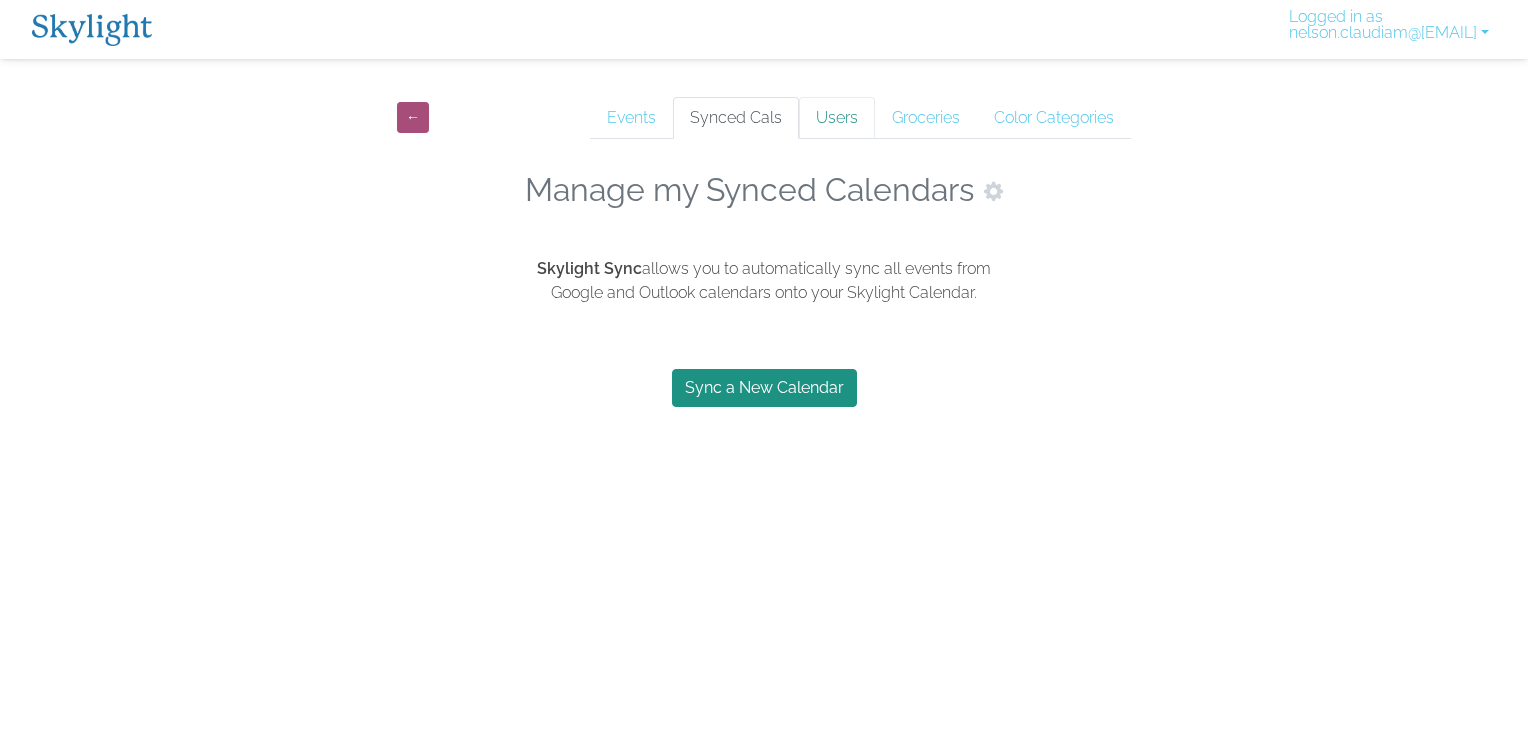 click on "Users" at bounding box center (837, 118) 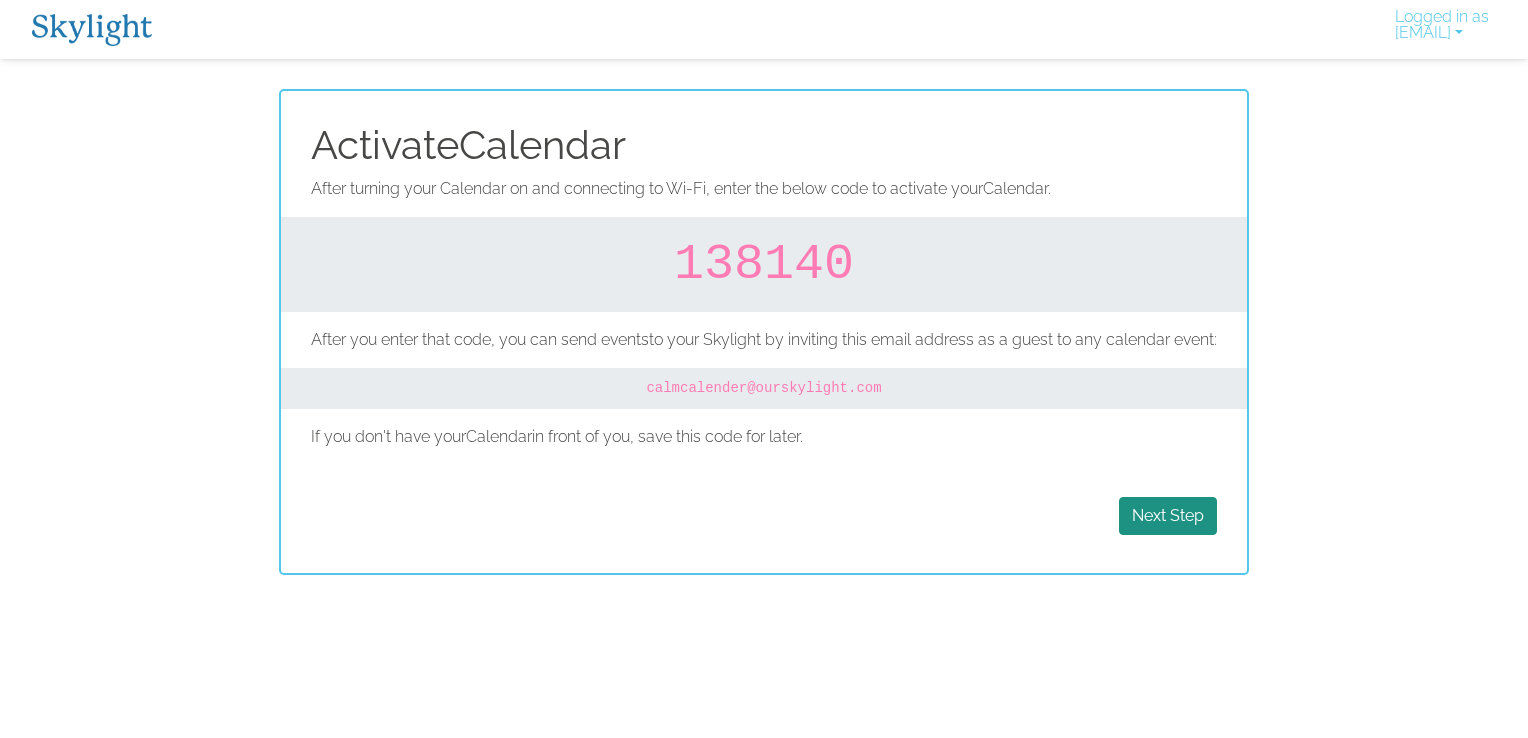scroll, scrollTop: 0, scrollLeft: 0, axis: both 